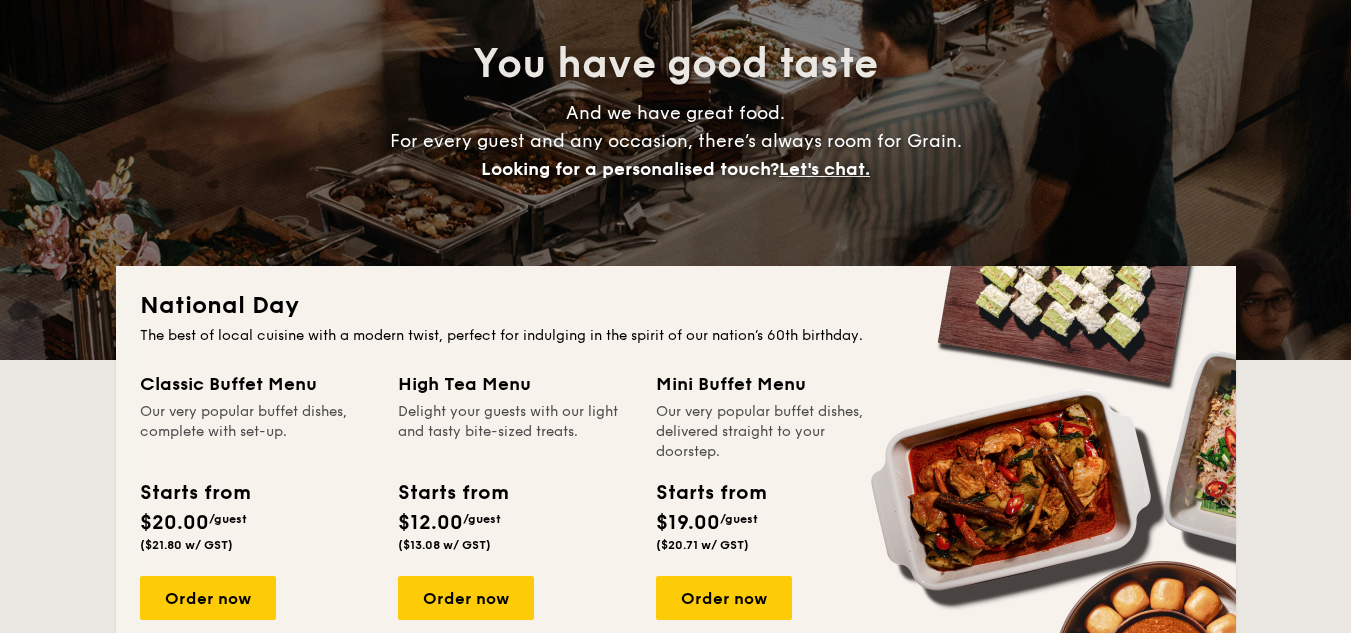 scroll, scrollTop: 200, scrollLeft: 0, axis: vertical 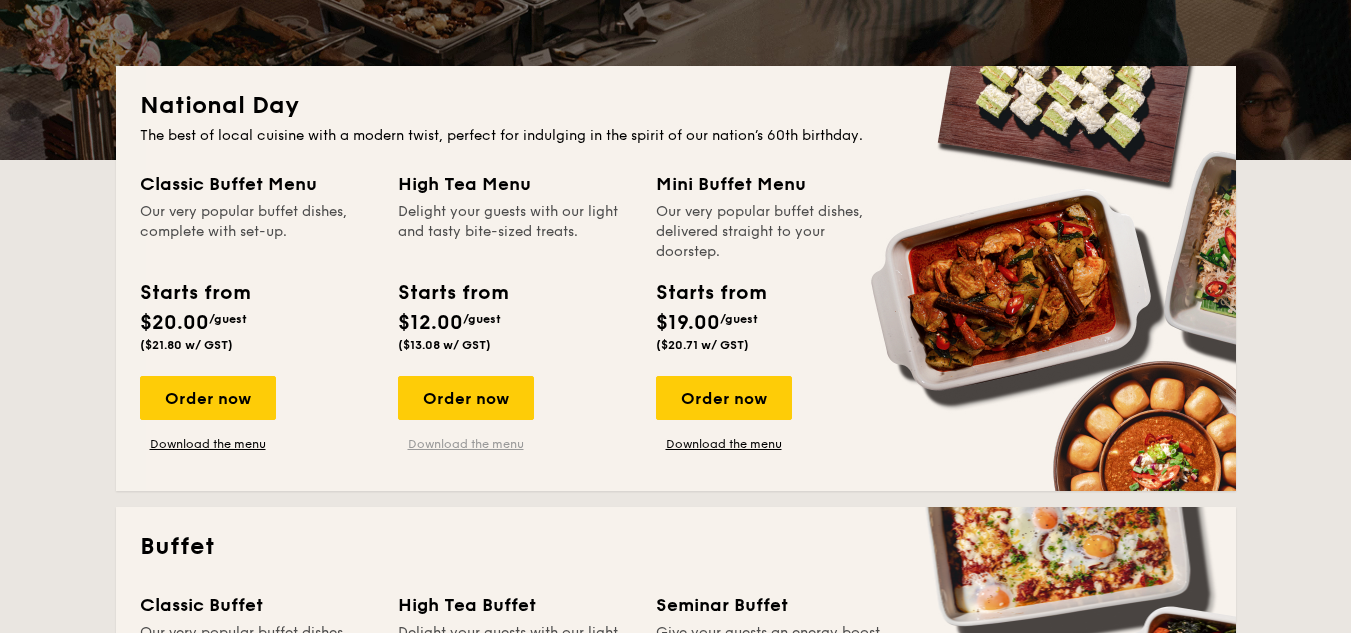 click on "Download the menu" at bounding box center [466, 444] 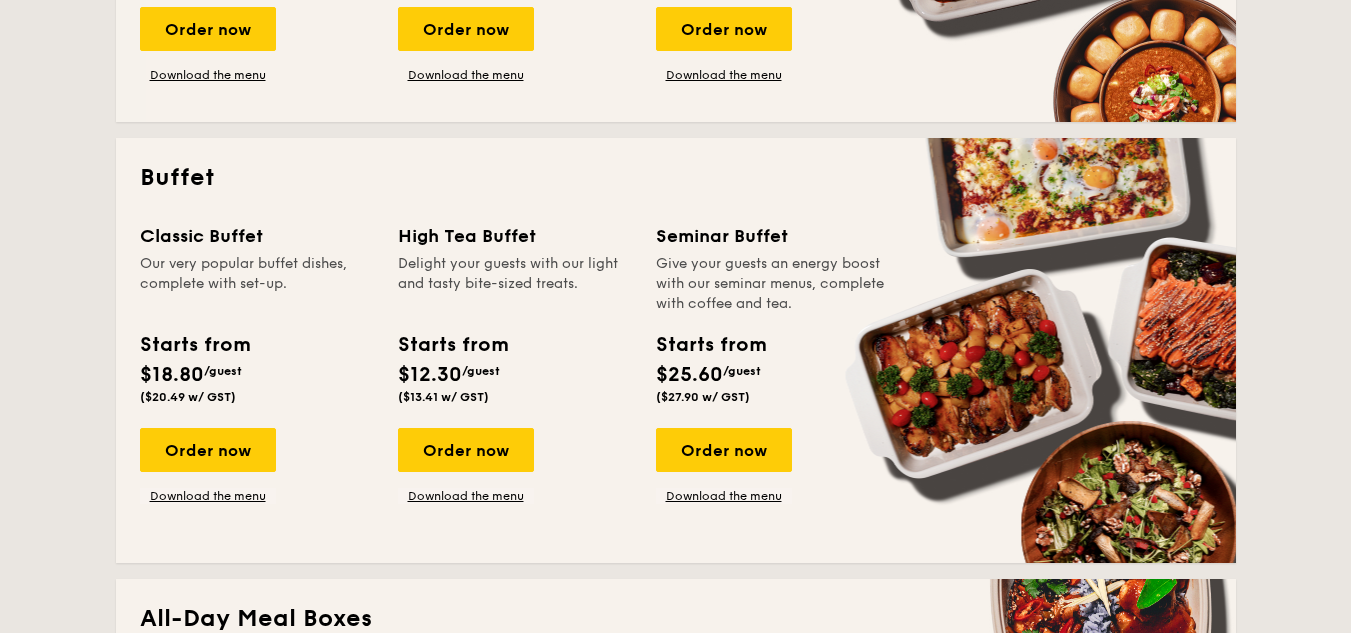 scroll, scrollTop: 800, scrollLeft: 0, axis: vertical 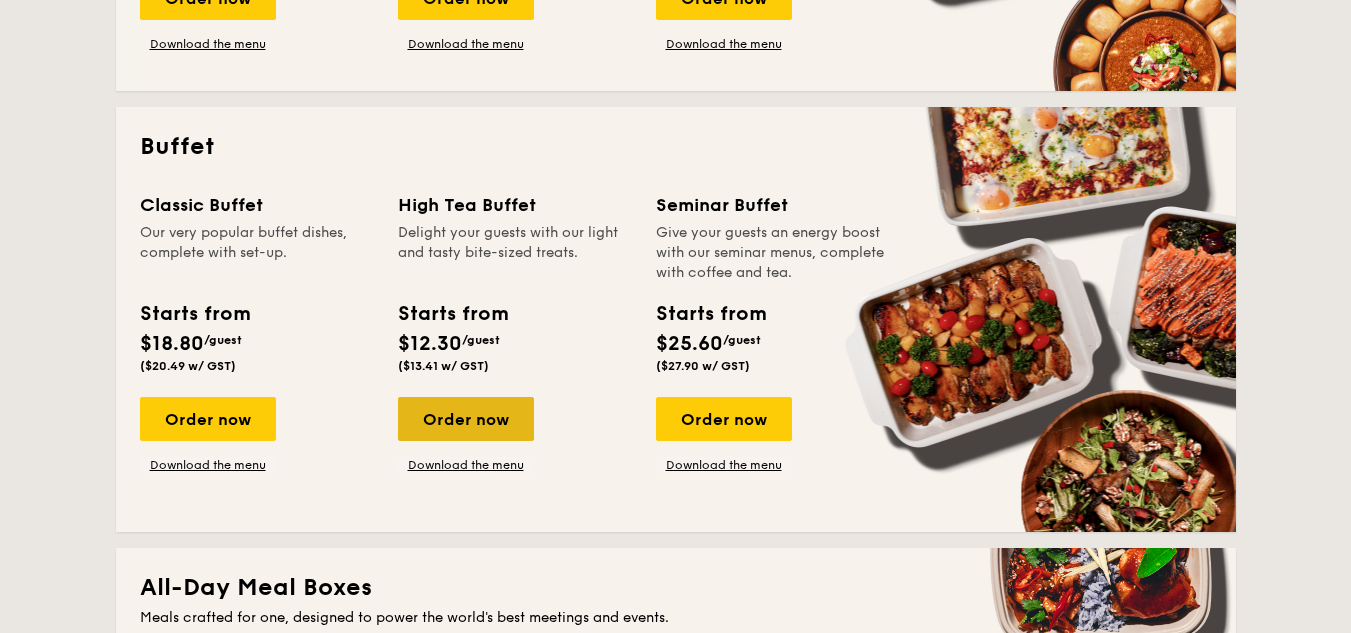 click on "Order now" at bounding box center [466, 419] 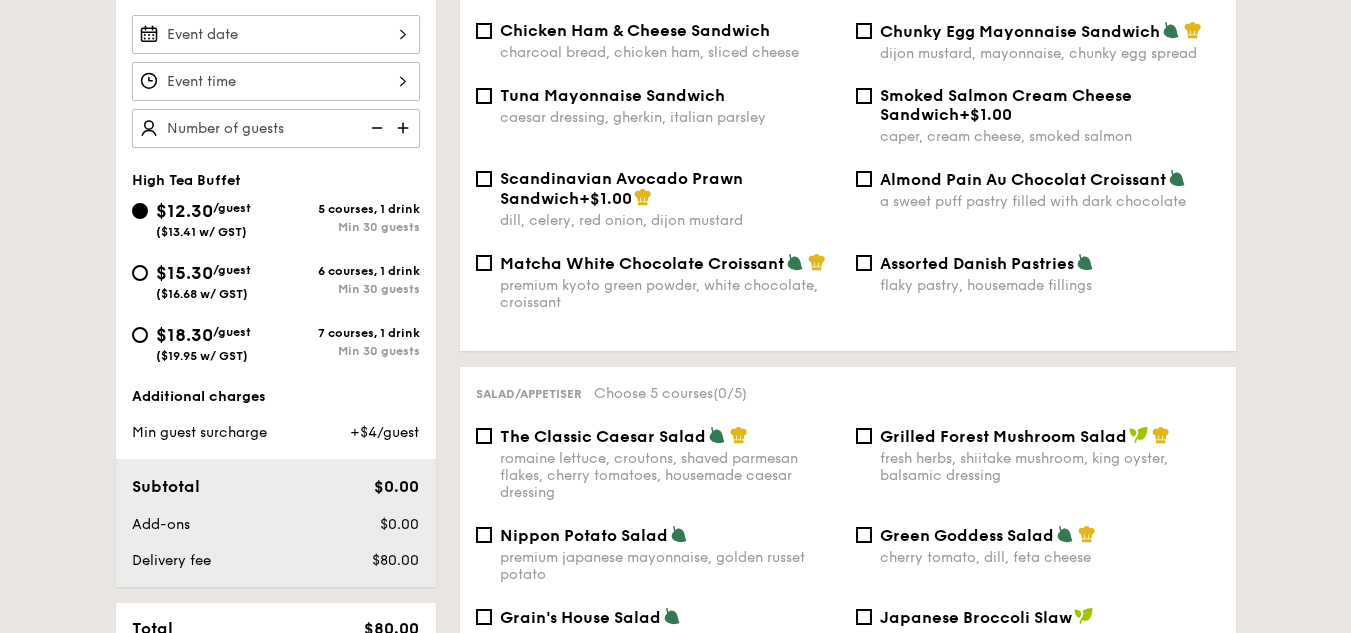 scroll, scrollTop: 600, scrollLeft: 0, axis: vertical 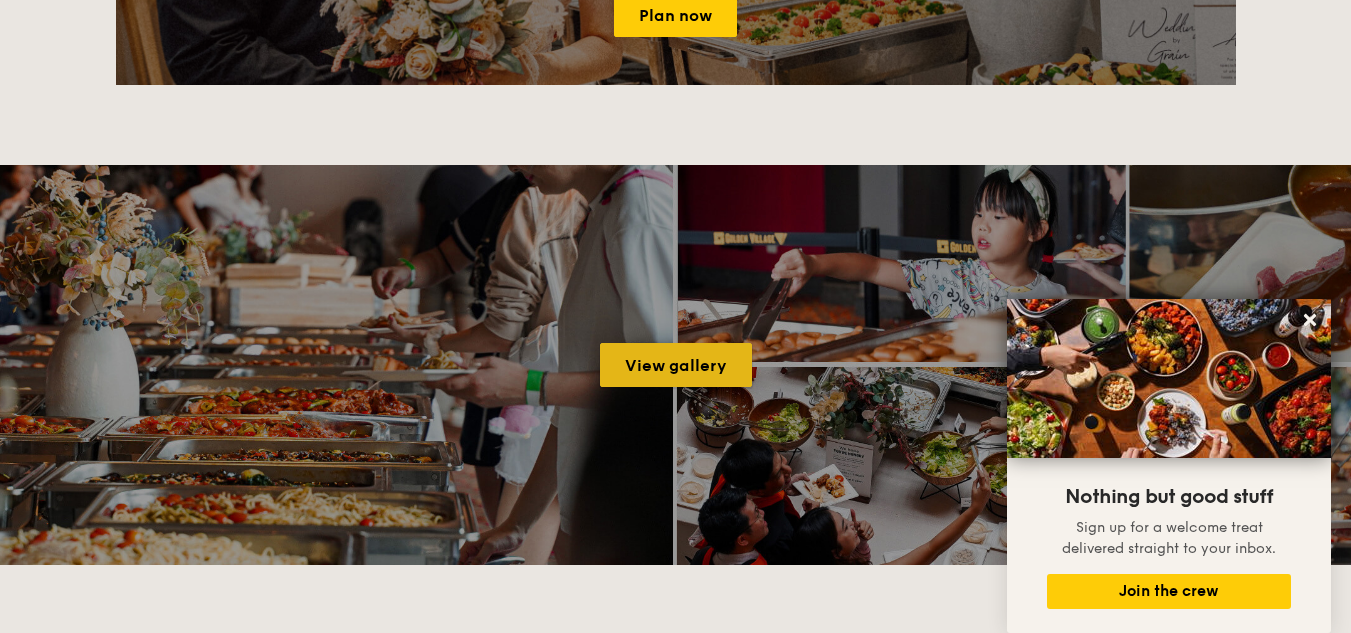 click on "View gallery" at bounding box center [676, 365] 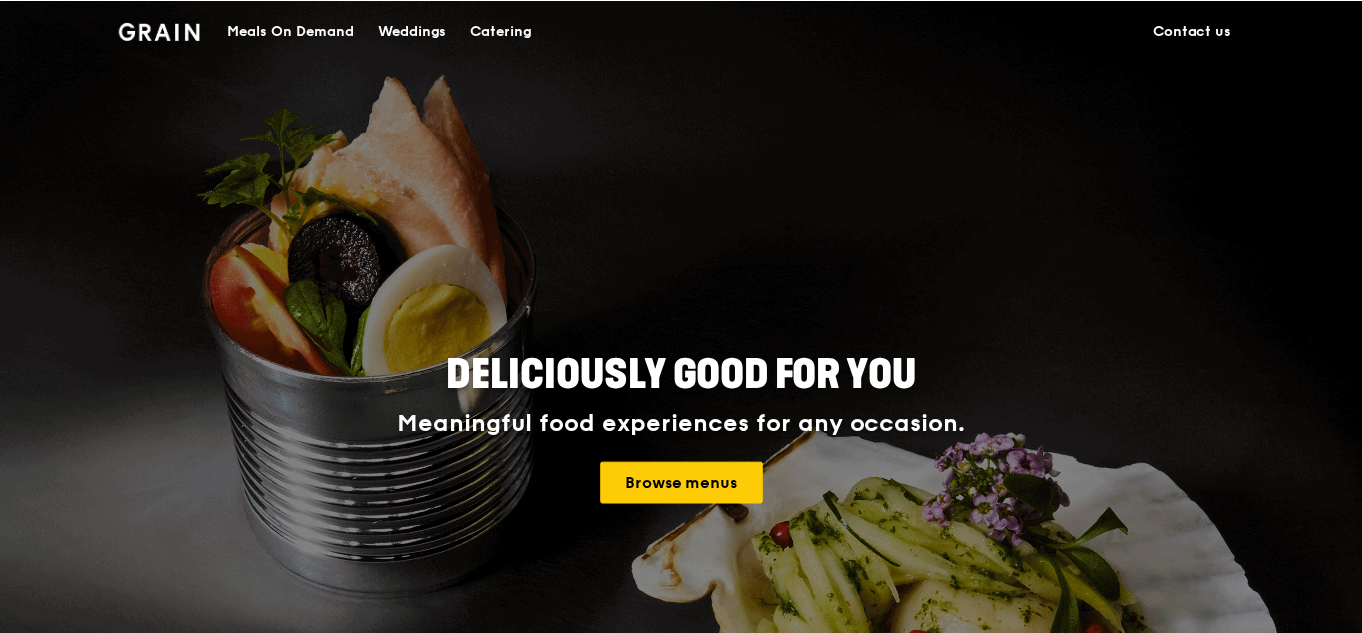 scroll, scrollTop: 0, scrollLeft: 0, axis: both 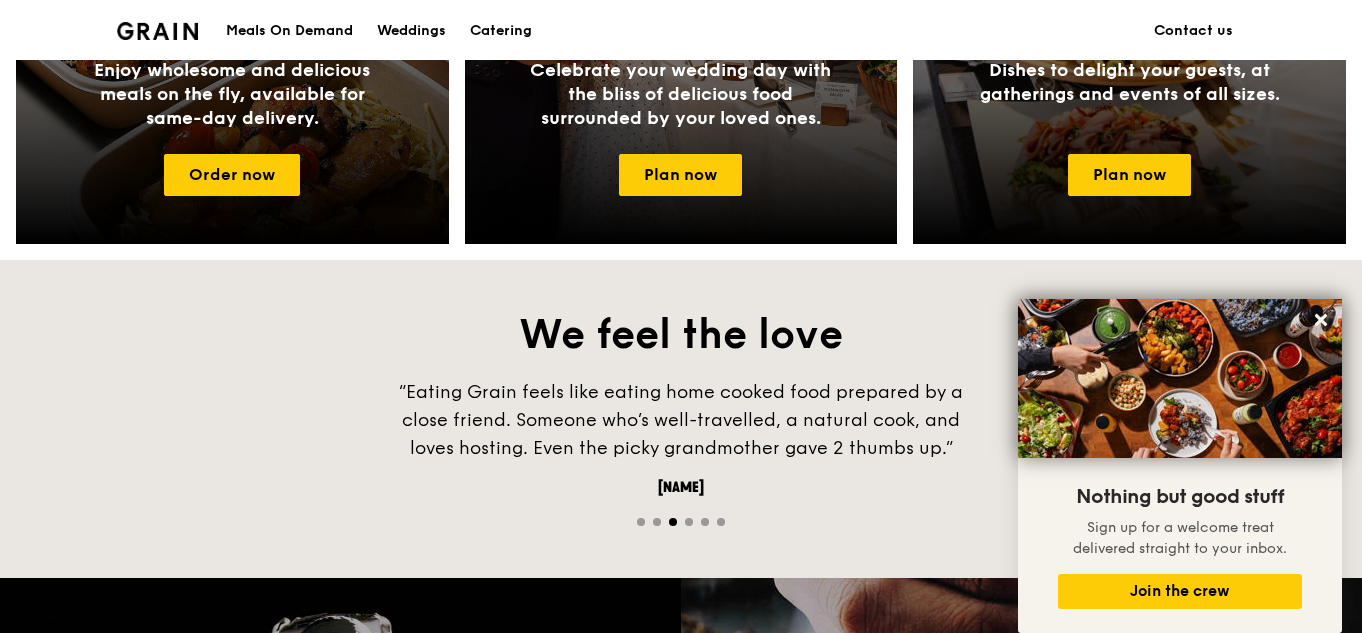 click on "“Eating Grain feels like eating home cooked food prepared by a close friend. Someone who’s well-travelled, a natural cook, and loves hosting. Even the picky grandmother gave 2 thumbs up.”
[NAME]" at bounding box center [681, 454] 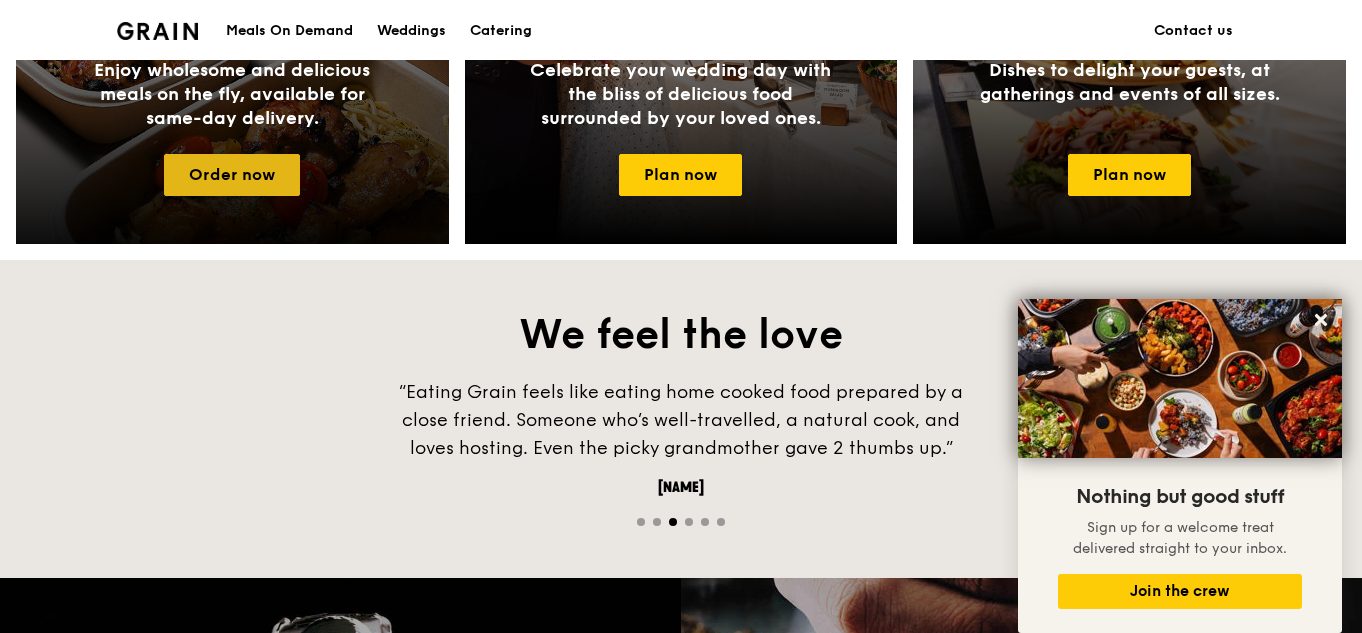 click on "Order now" at bounding box center (232, 175) 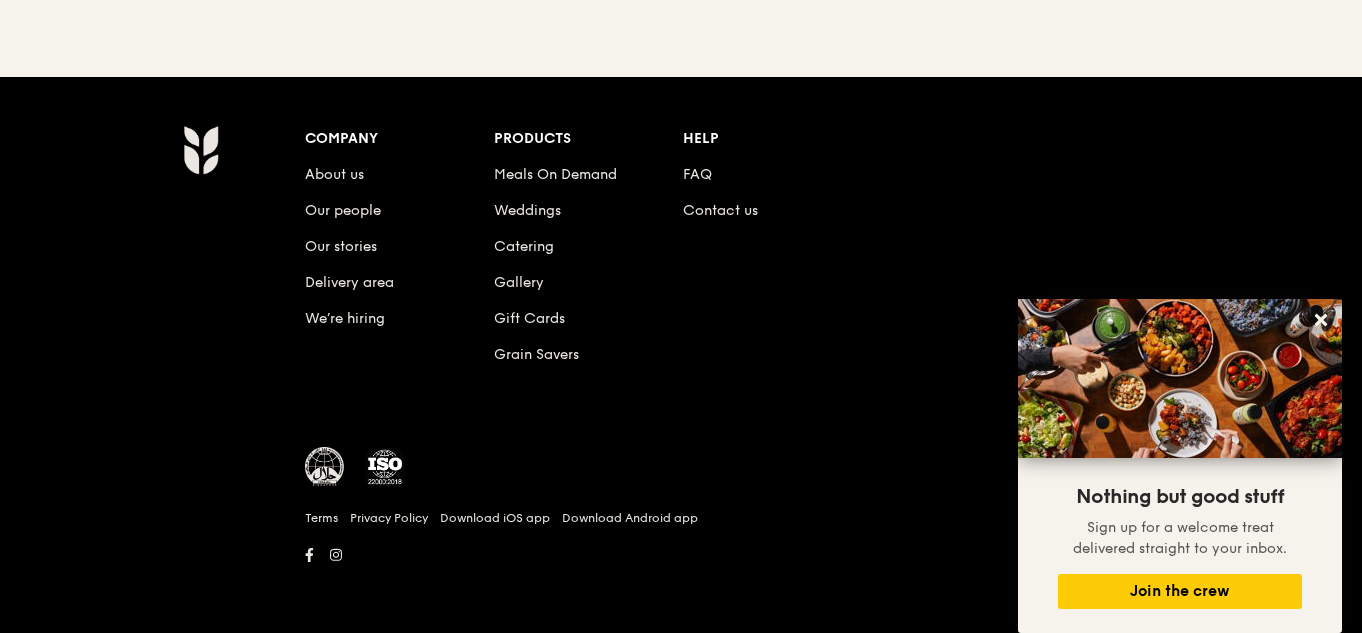 scroll, scrollTop: 0, scrollLeft: 0, axis: both 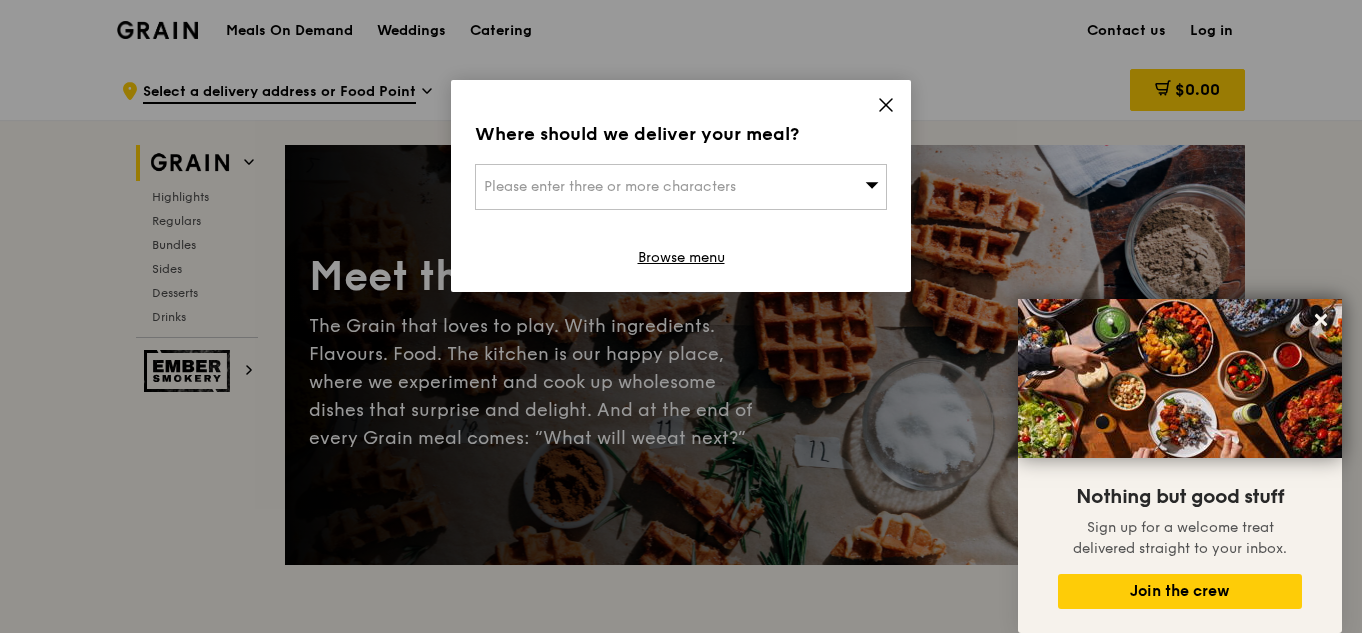 click on "Where should we deliver your meal?
Please enter three or more characters
Browse menu" at bounding box center (681, 186) 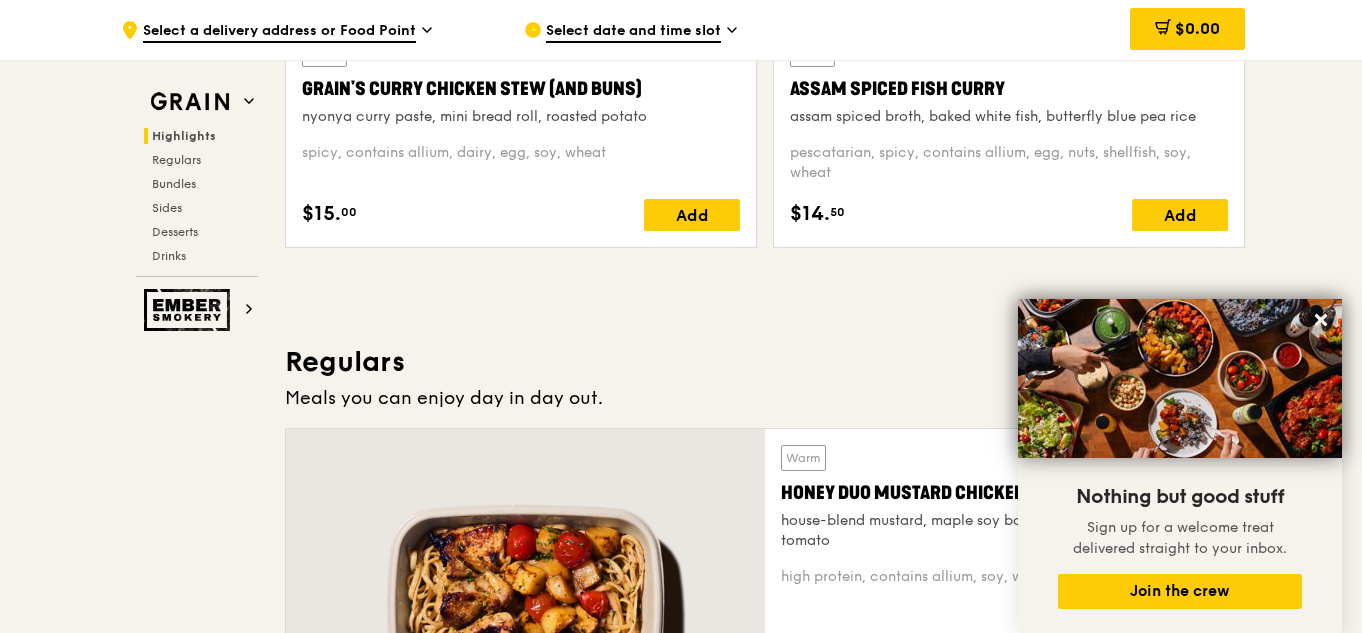 scroll, scrollTop: 1200, scrollLeft: 0, axis: vertical 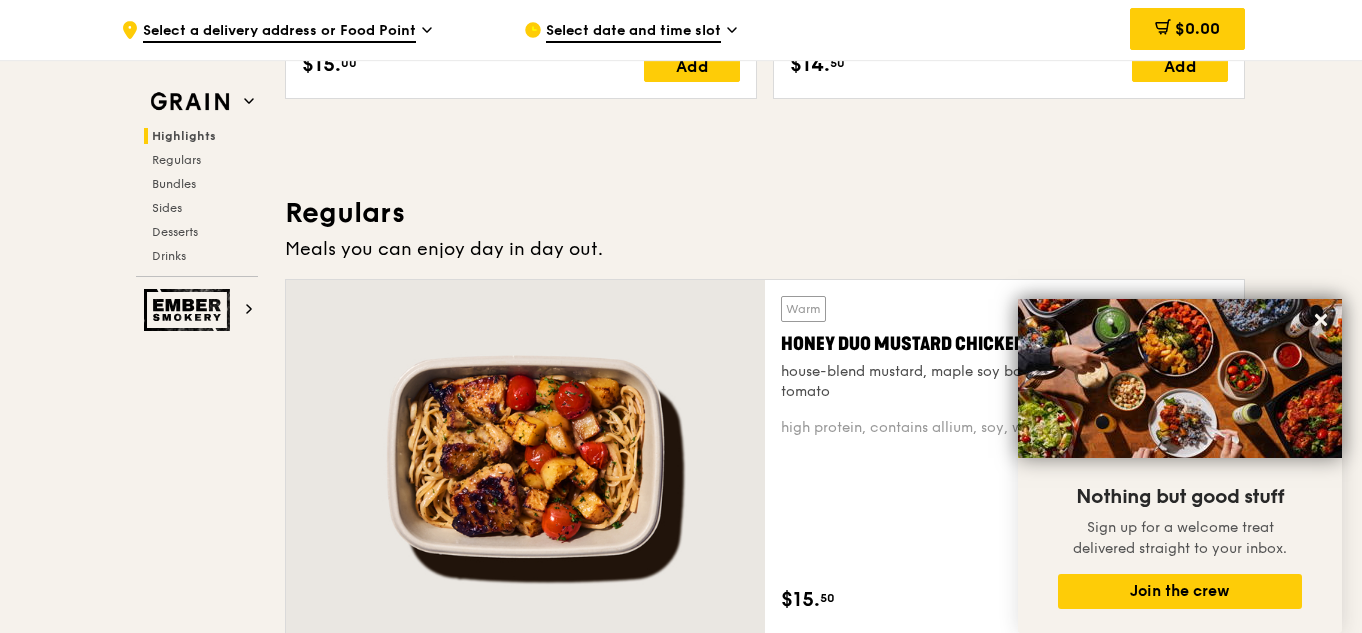 click on ".cls-1 {
fill: none;
stroke: #fff;
stroke-linecap: round;
stroke-linejoin: round;
stroke-width: 1.5px;
}
.cls-2 {
fill: #fecc07;
}
.cls-2, .cls-3 {
stroke-width: 0px;
}
.cls-3 {
fill: #fff;
fill-rule: evenodd;
}
Select a delivery address or Food Point
Select date and time slot
$0.00
Grain
Highlights
Regulars
Bundles
Sides
Desserts
Drinks
Ember Smokery
Meet the new Grain The Grain that loves to play. With ingredients. Flavours. Food. The kitchen is our happy place, where we experiment and cook up wholesome dishes that surprise and delight. And at the end of every Grain meal comes: “What will we  eat next?”
Highlights
Warm
$15." at bounding box center [681, 3082] 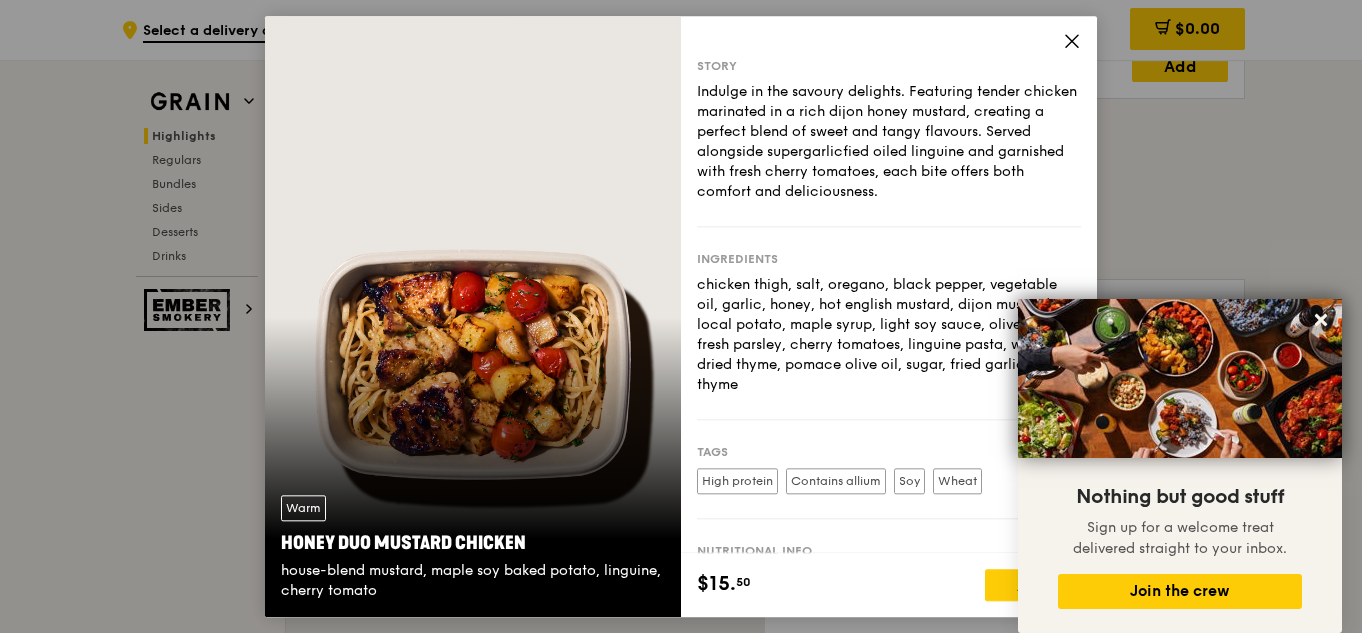 click on "Story
Indulge in the savoury delights. Featuring tender chicken marinated in a rich dijon honey mustard, creating a perfect blend of sweet and tangy flavours. Served alongside supergarlicfied oiled linguine and garnished with fresh cherry tomatoes, each bite offers both comfort and deliciousness.
Ingredients
chicken thigh, salt, oregano, black pepper, vegetable oil, garlic, honey, hot english mustard, dijon mustard, local potato, maple syrup, light soy sauce, olive oil, fresh parsley, cherry tomatoes, linguine pasta, water, dried thyme, pomace olive oil, sugar, fried garlic, fresh thyme
Tags
High protein
Contains allium
Soy
Wheat
Nutritional info
Calories: 965" at bounding box center [889, 284] 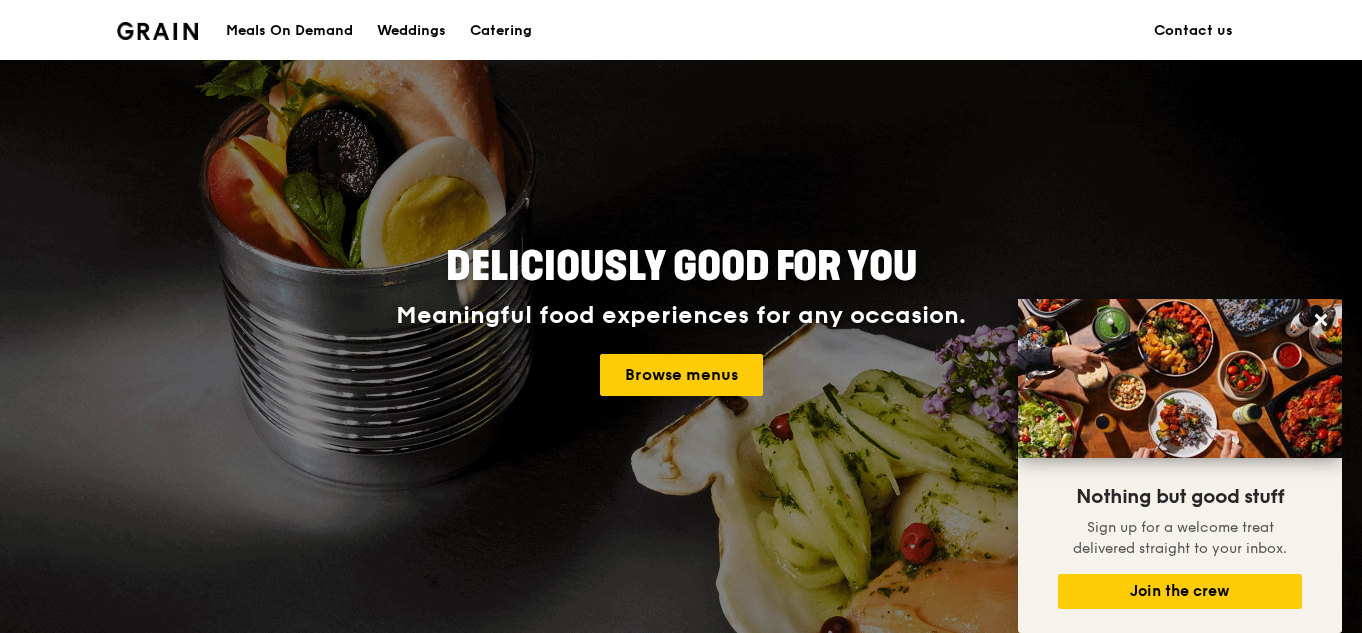 scroll, scrollTop: 0, scrollLeft: 0, axis: both 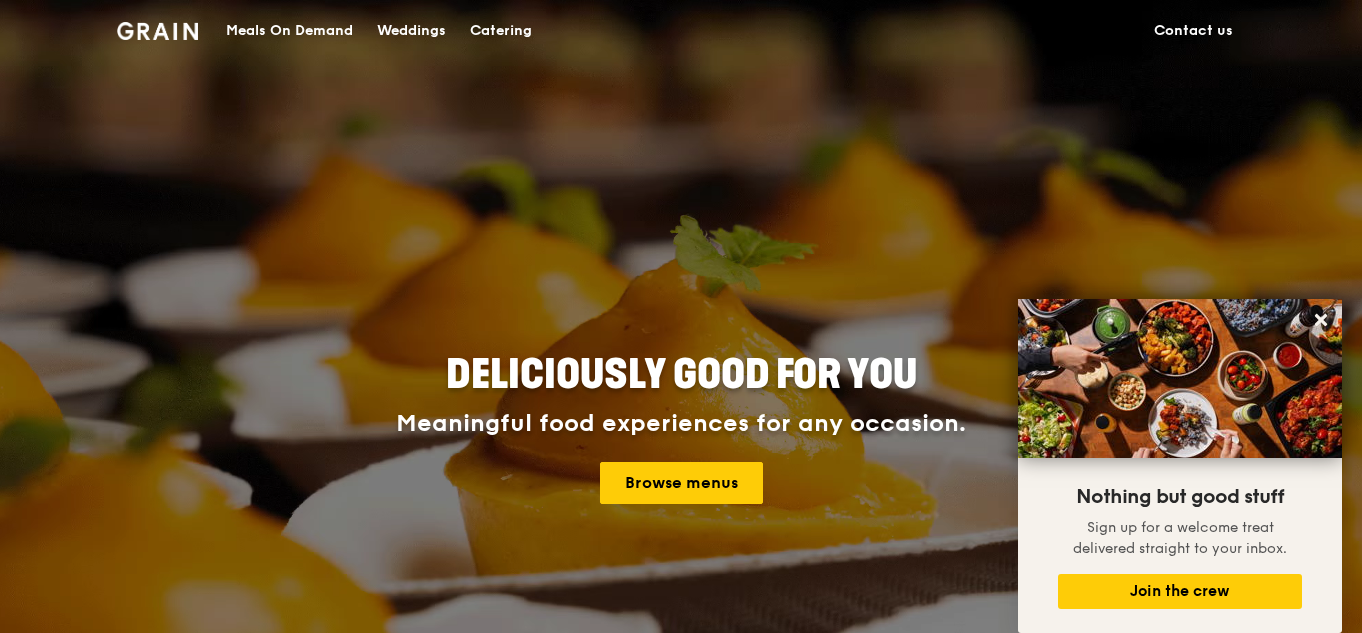 click on "Catering" at bounding box center [501, 31] 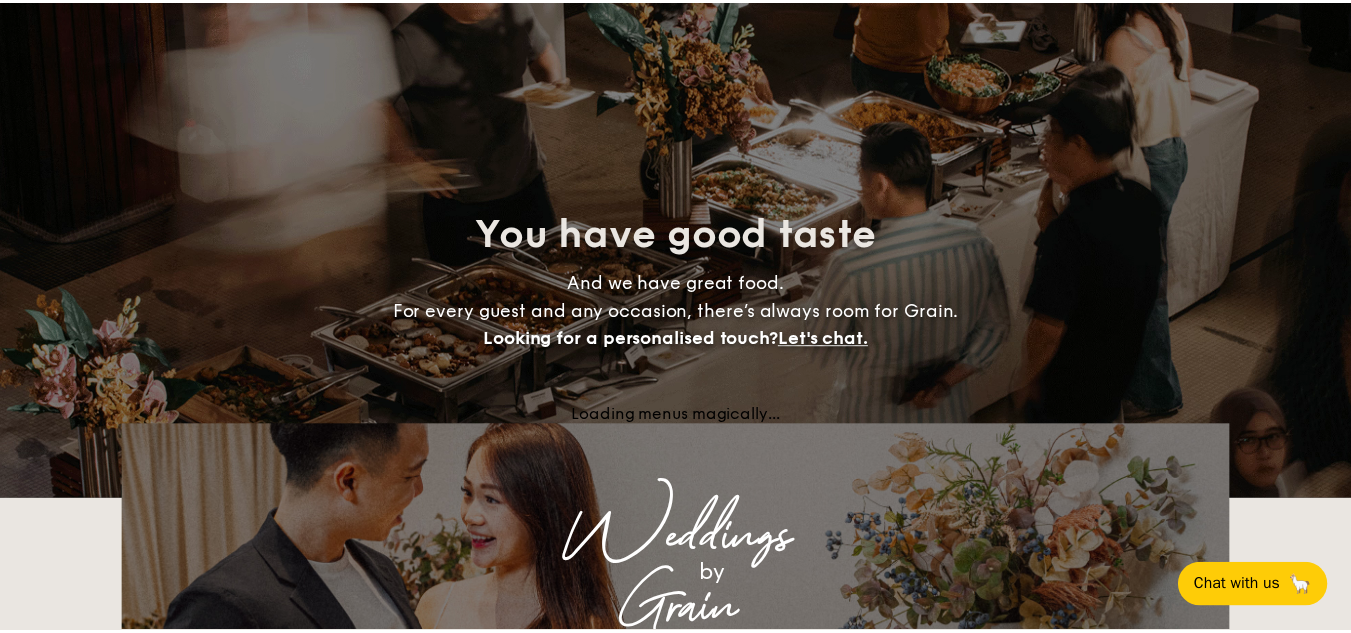 scroll, scrollTop: 0, scrollLeft: 0, axis: both 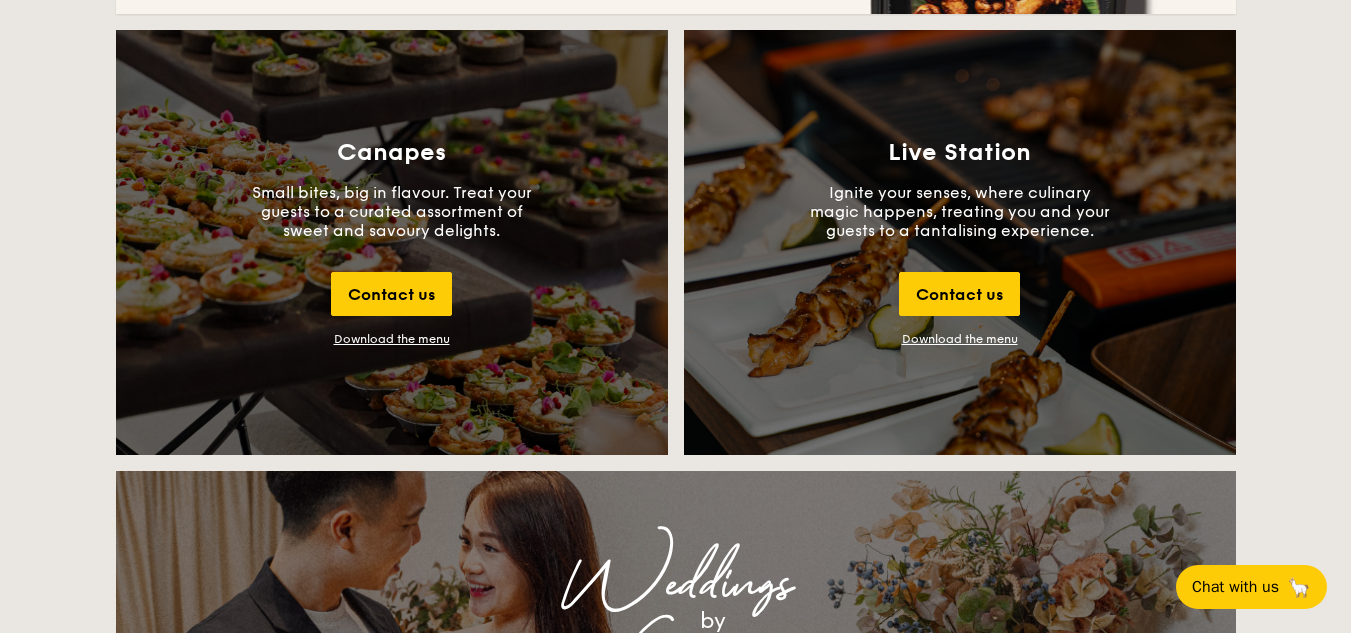 click on "Download the menu" at bounding box center (960, 339) 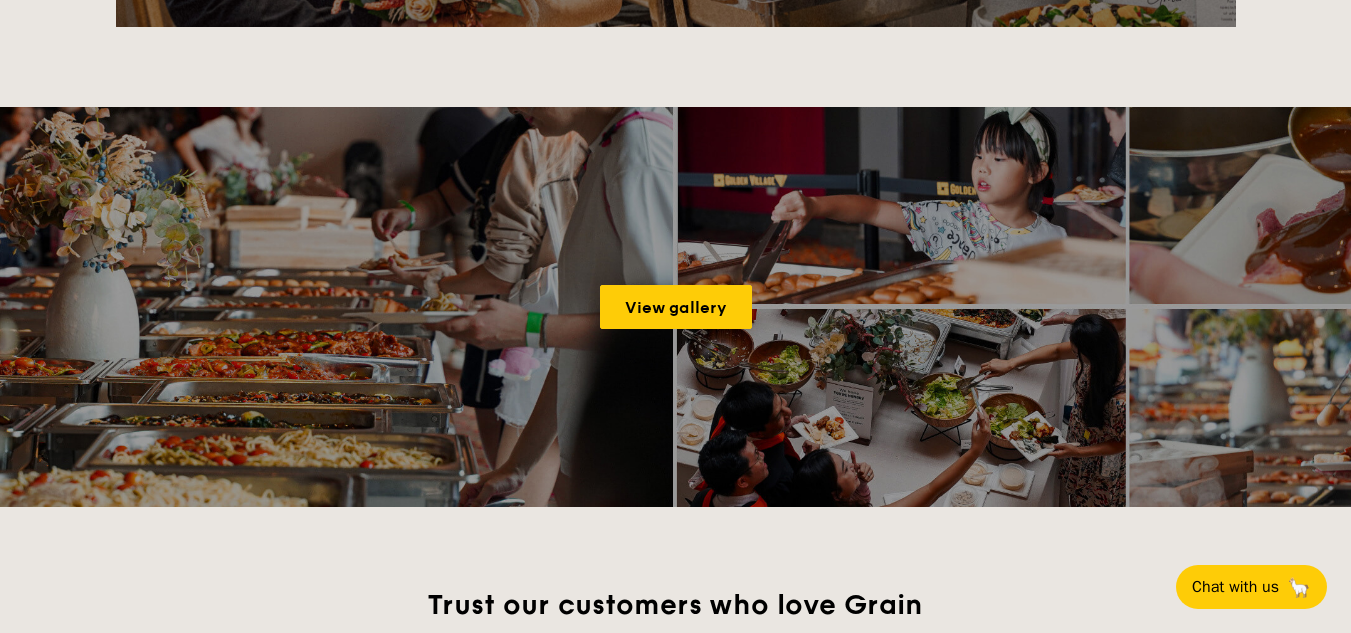 scroll, scrollTop: 3100, scrollLeft: 0, axis: vertical 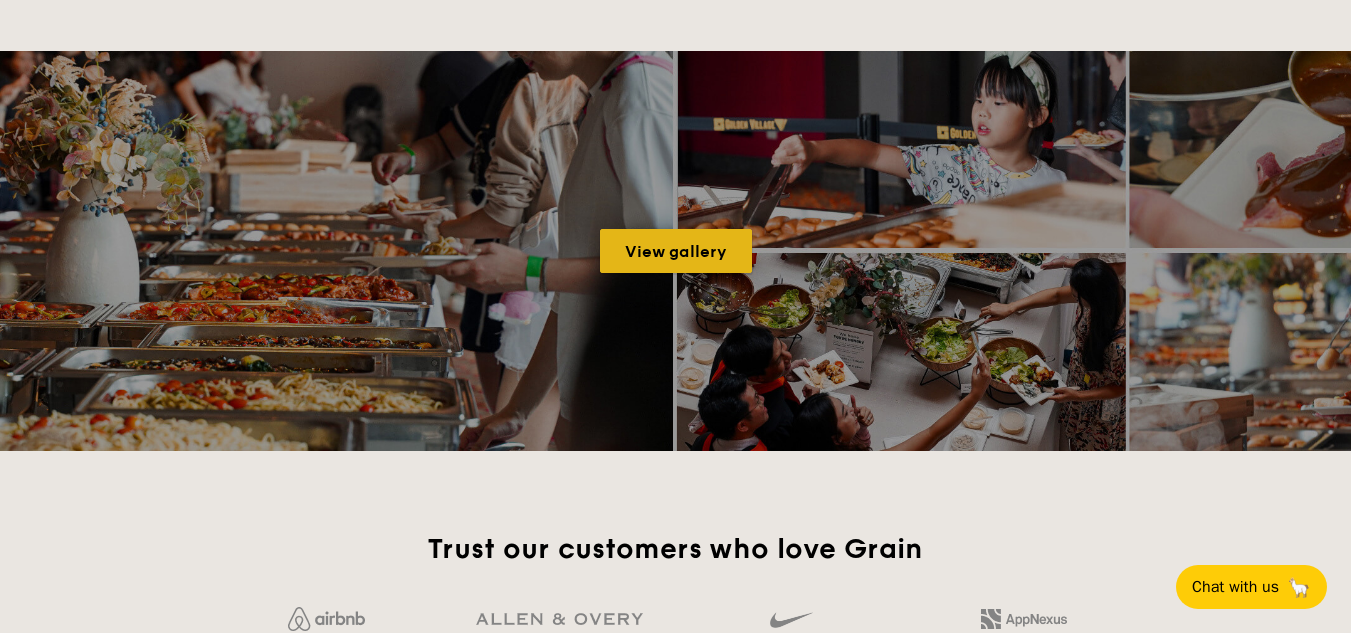 click on "View gallery" at bounding box center [676, 251] 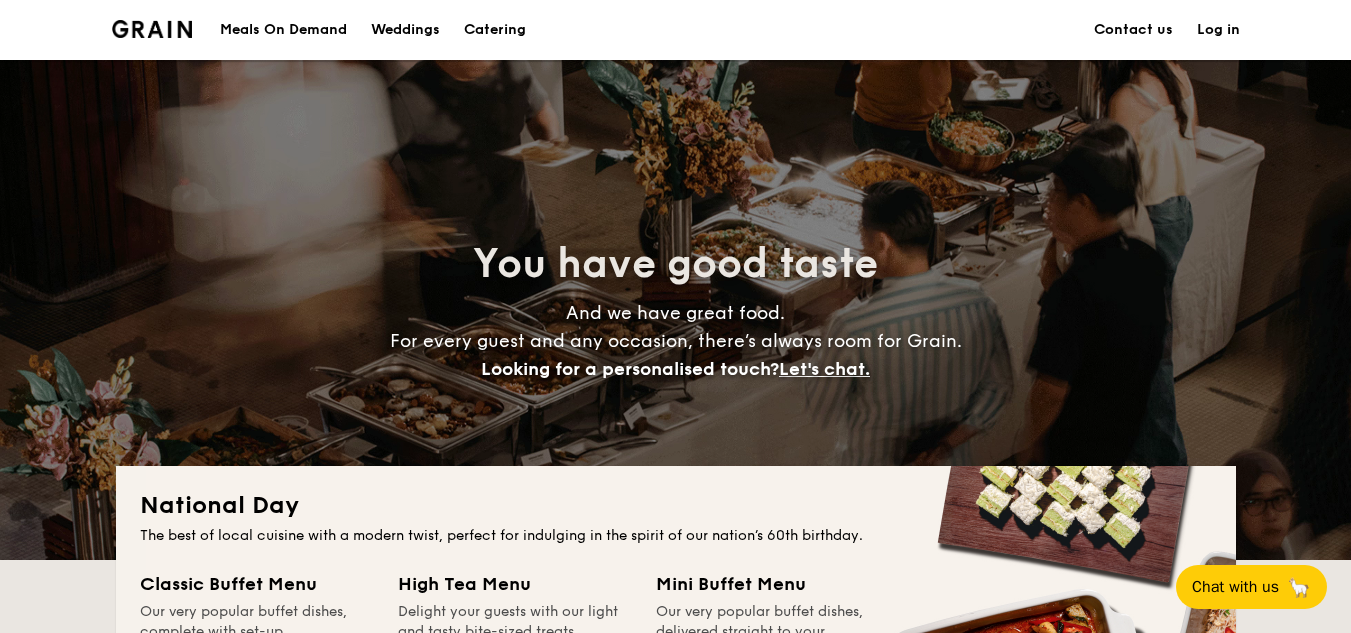 scroll, scrollTop: 0, scrollLeft: 0, axis: both 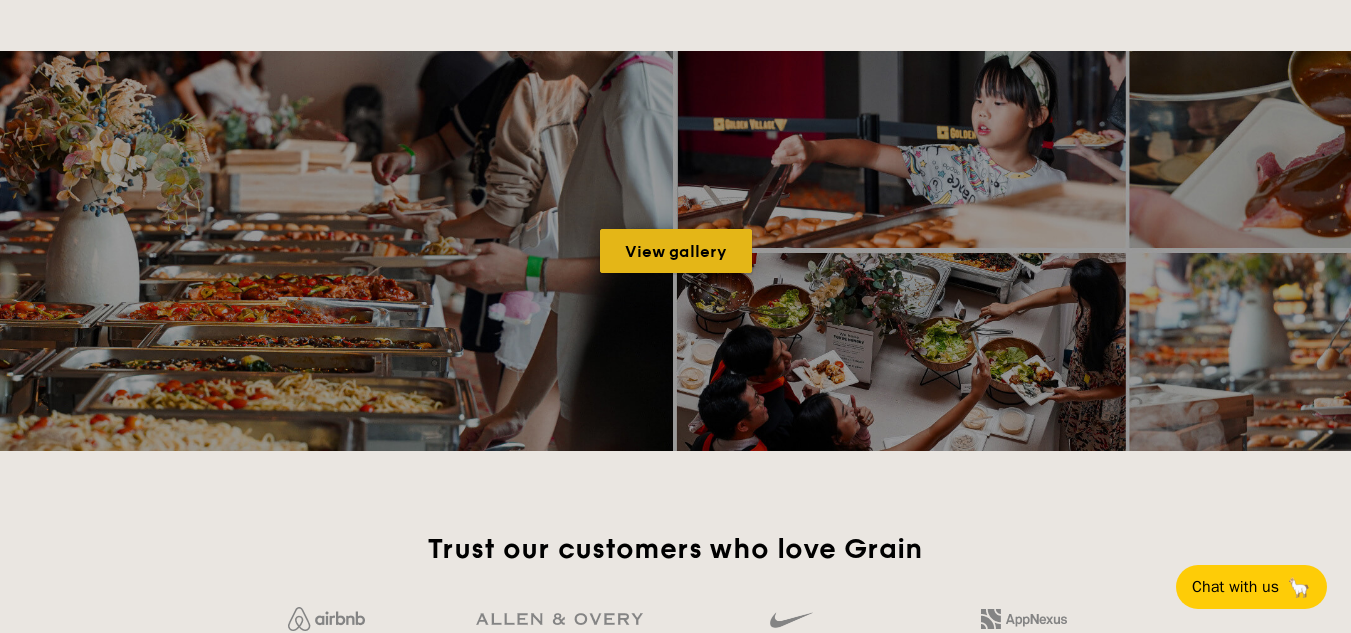 click on "View gallery" at bounding box center [676, 251] 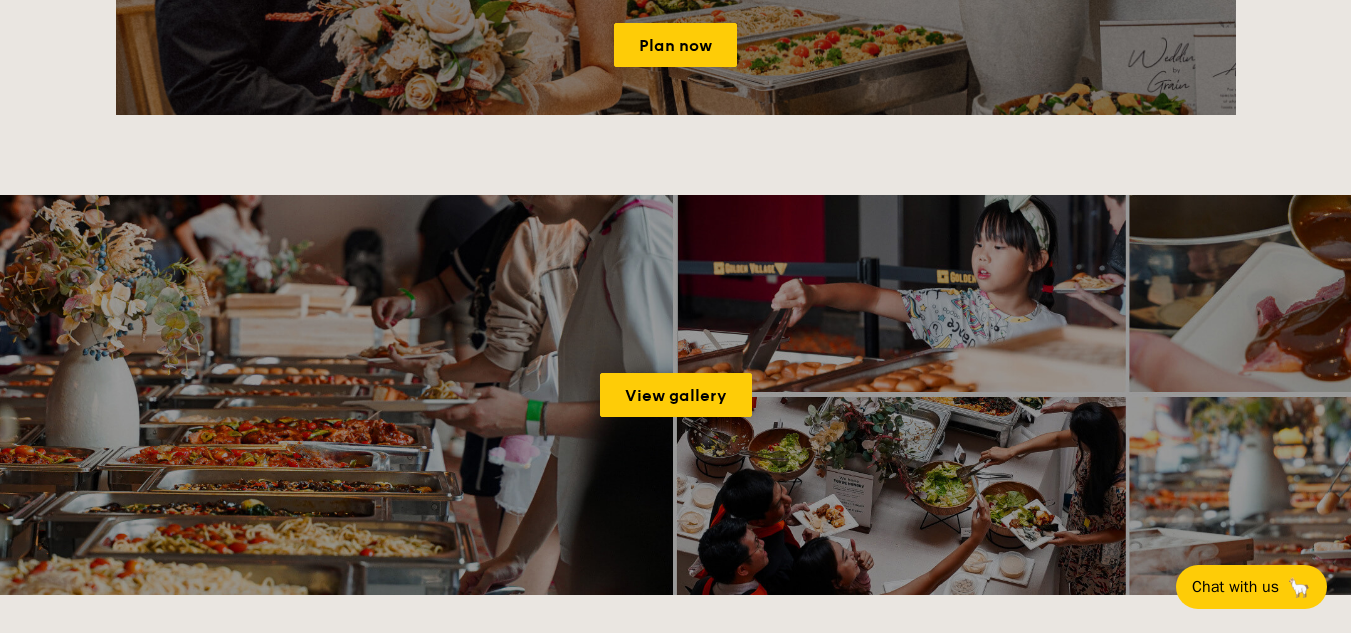 scroll, scrollTop: 3000, scrollLeft: 0, axis: vertical 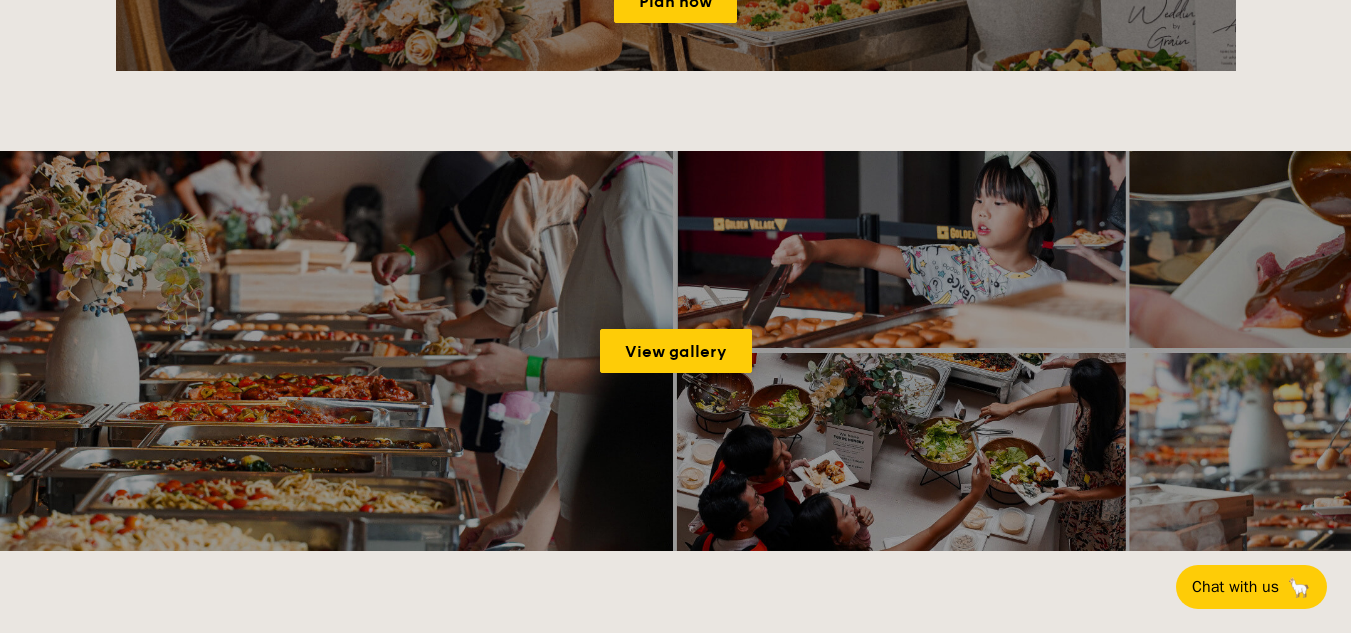 click on "View gallery" at bounding box center [675, 351] 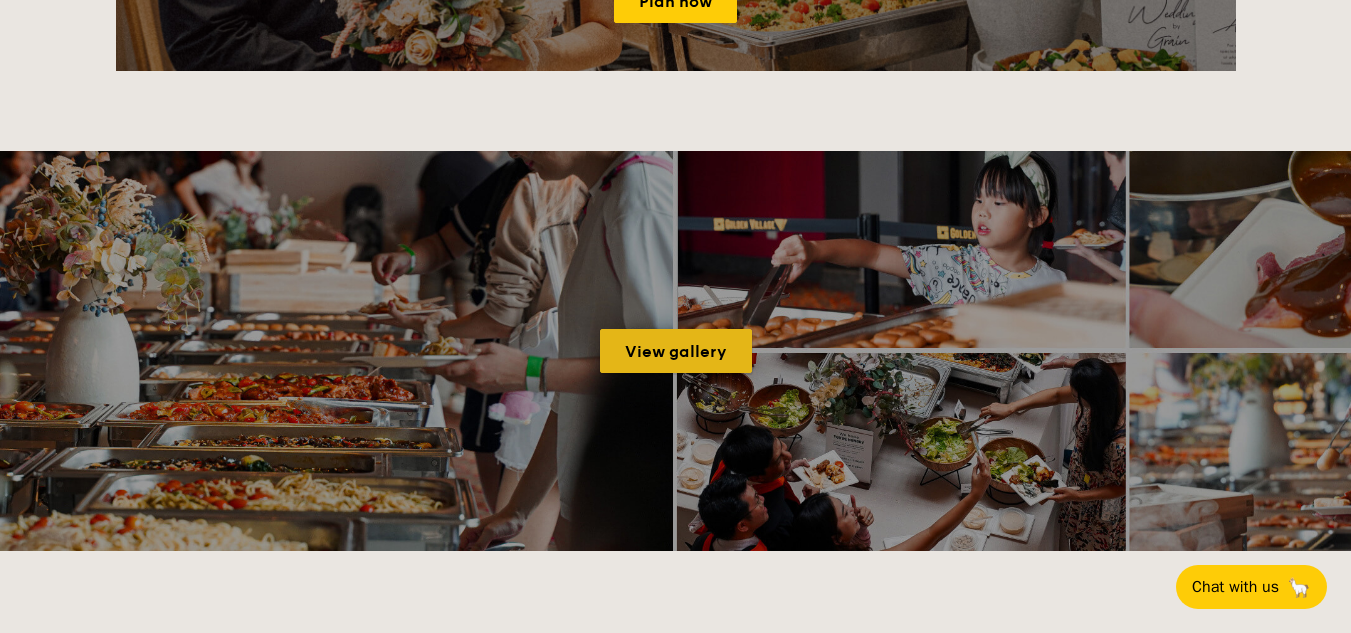 click on "View gallery" at bounding box center (676, 351) 